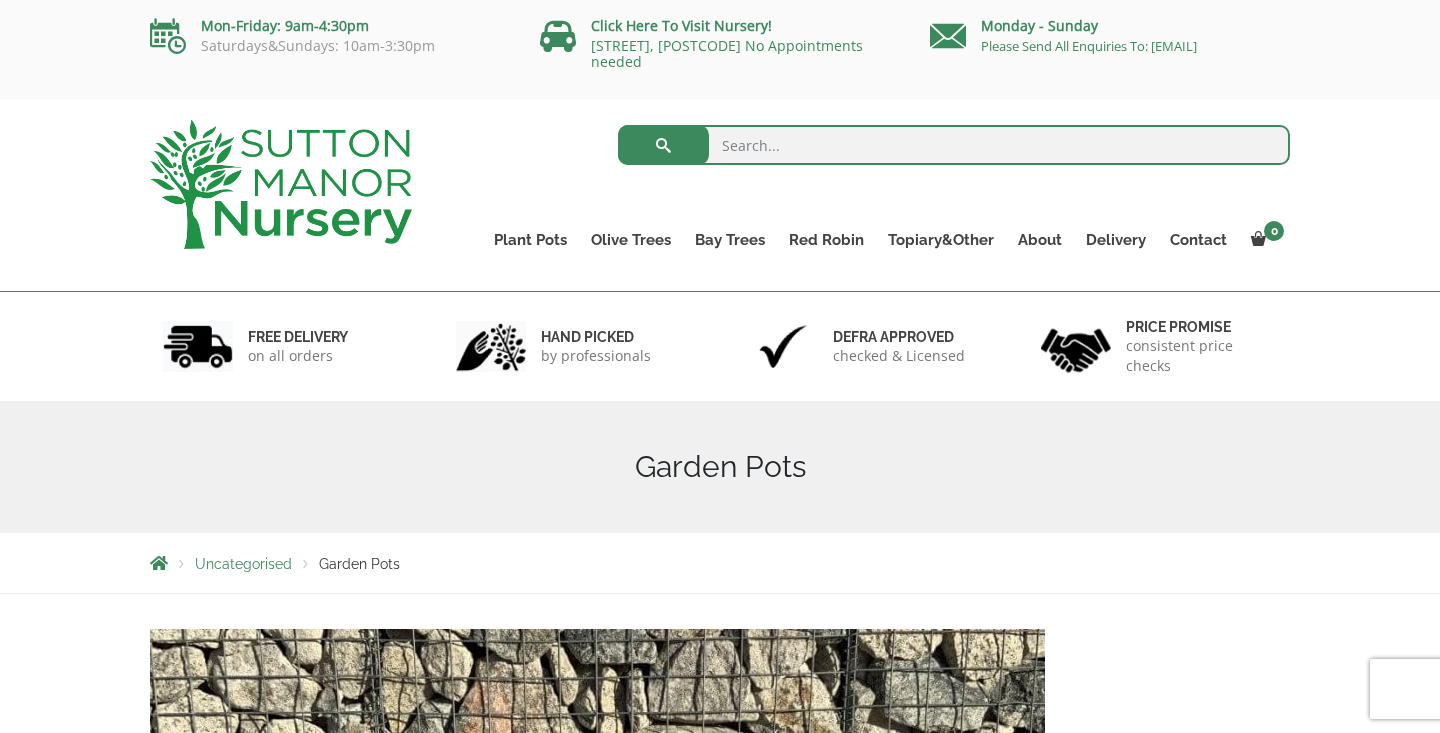 scroll, scrollTop: 0, scrollLeft: 0, axis: both 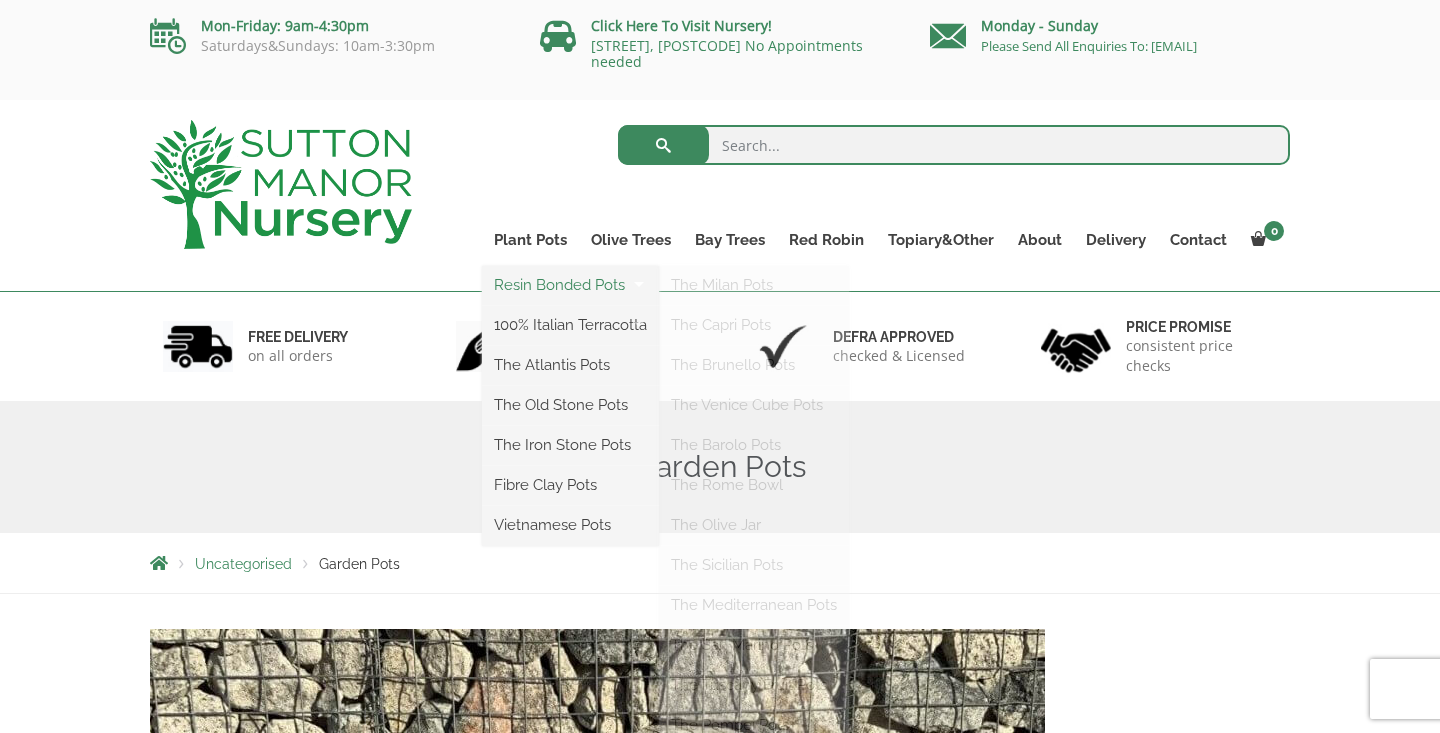 click on "Resin Bonded Pots" at bounding box center (570, 285) 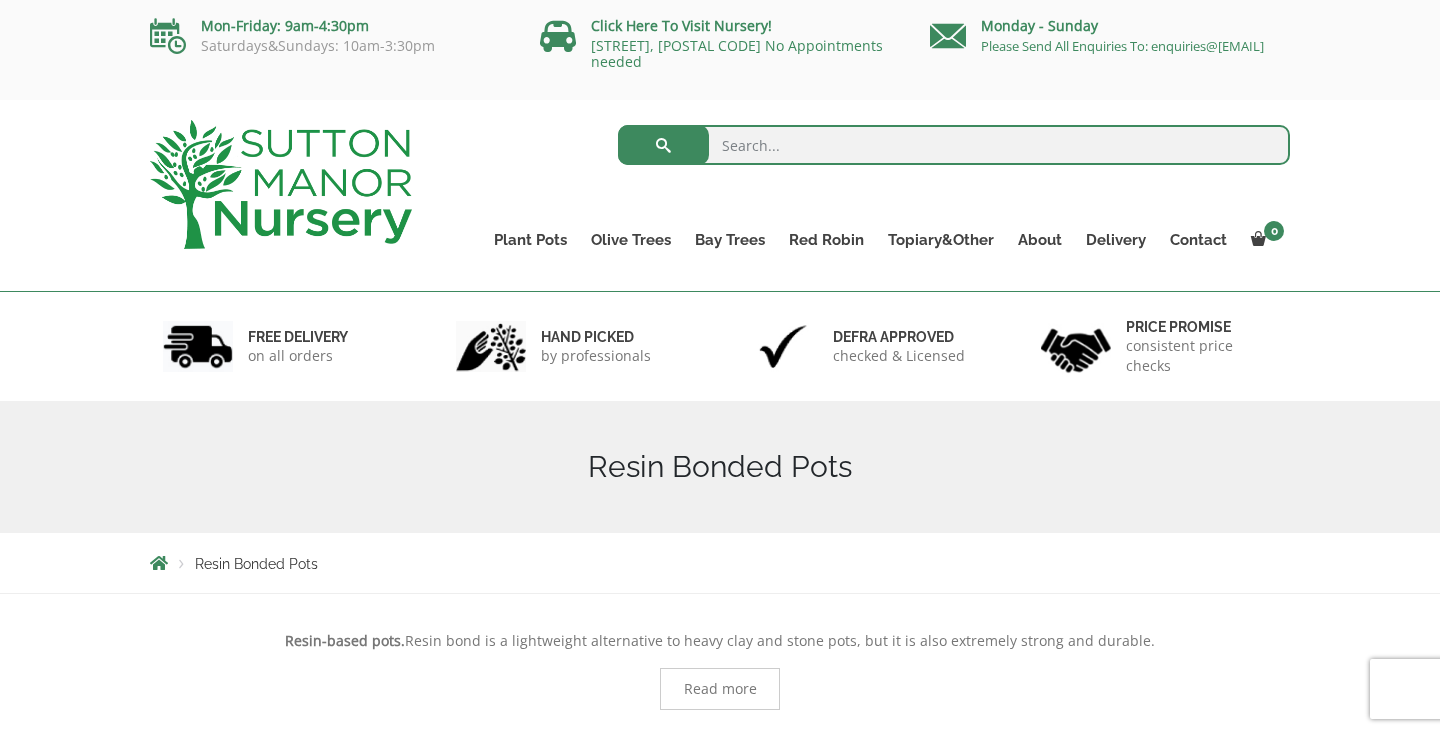 scroll, scrollTop: 0, scrollLeft: 0, axis: both 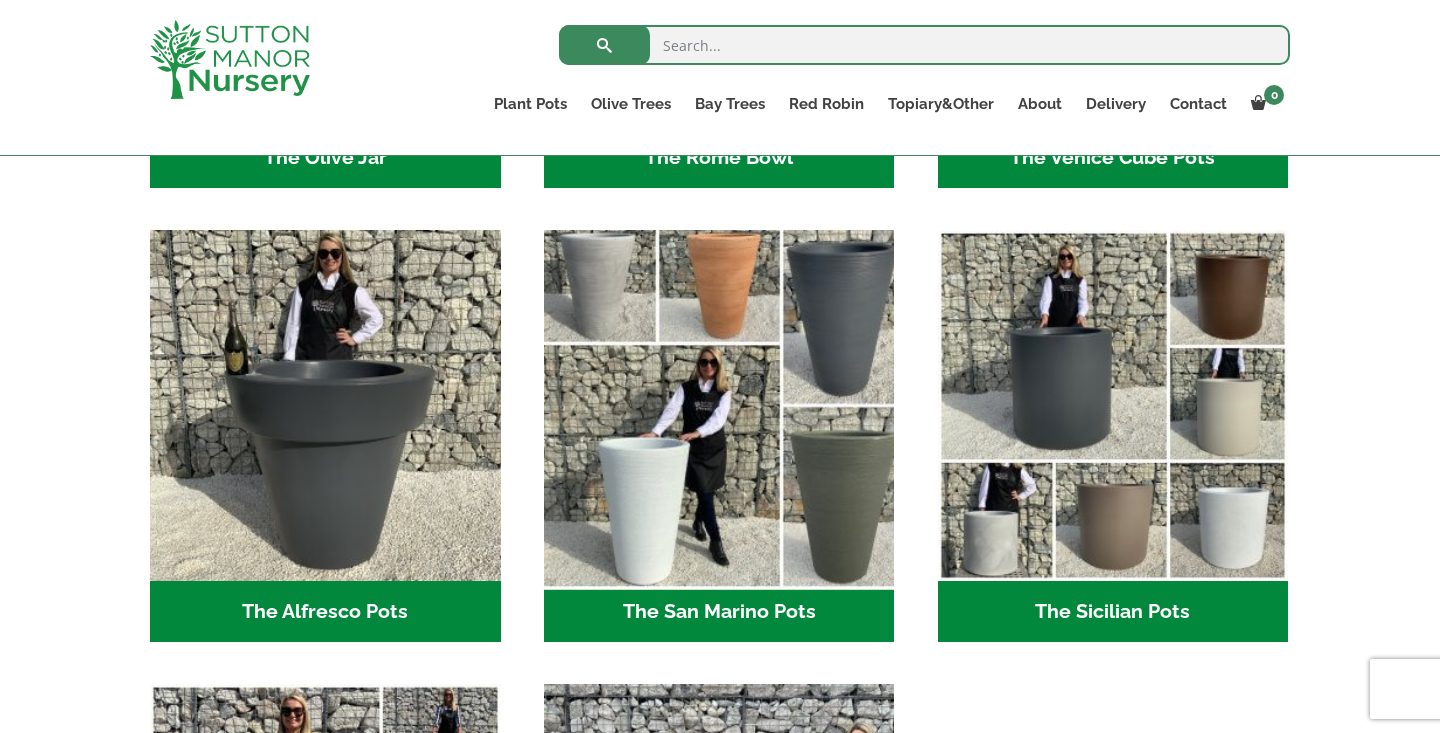 click at bounding box center [719, 406] 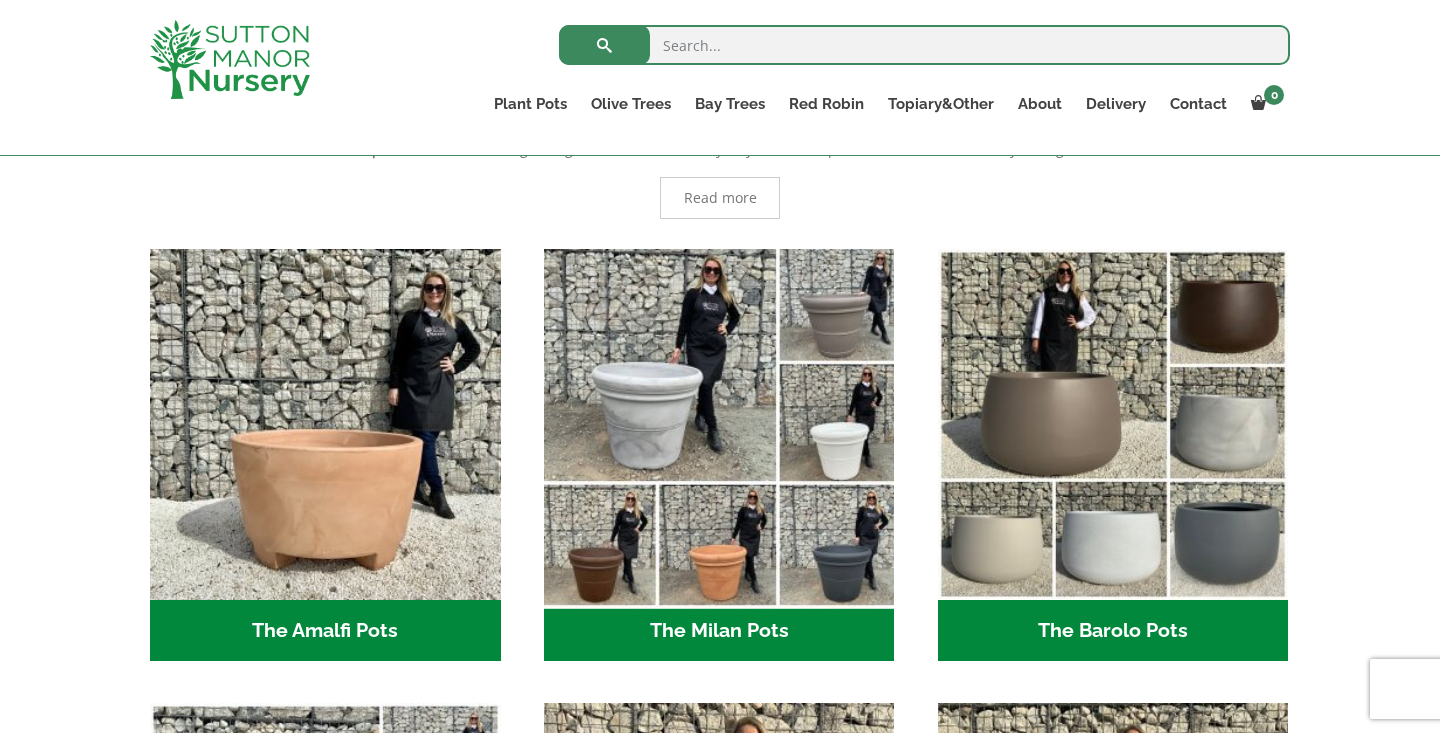 scroll, scrollTop: 419, scrollLeft: 0, axis: vertical 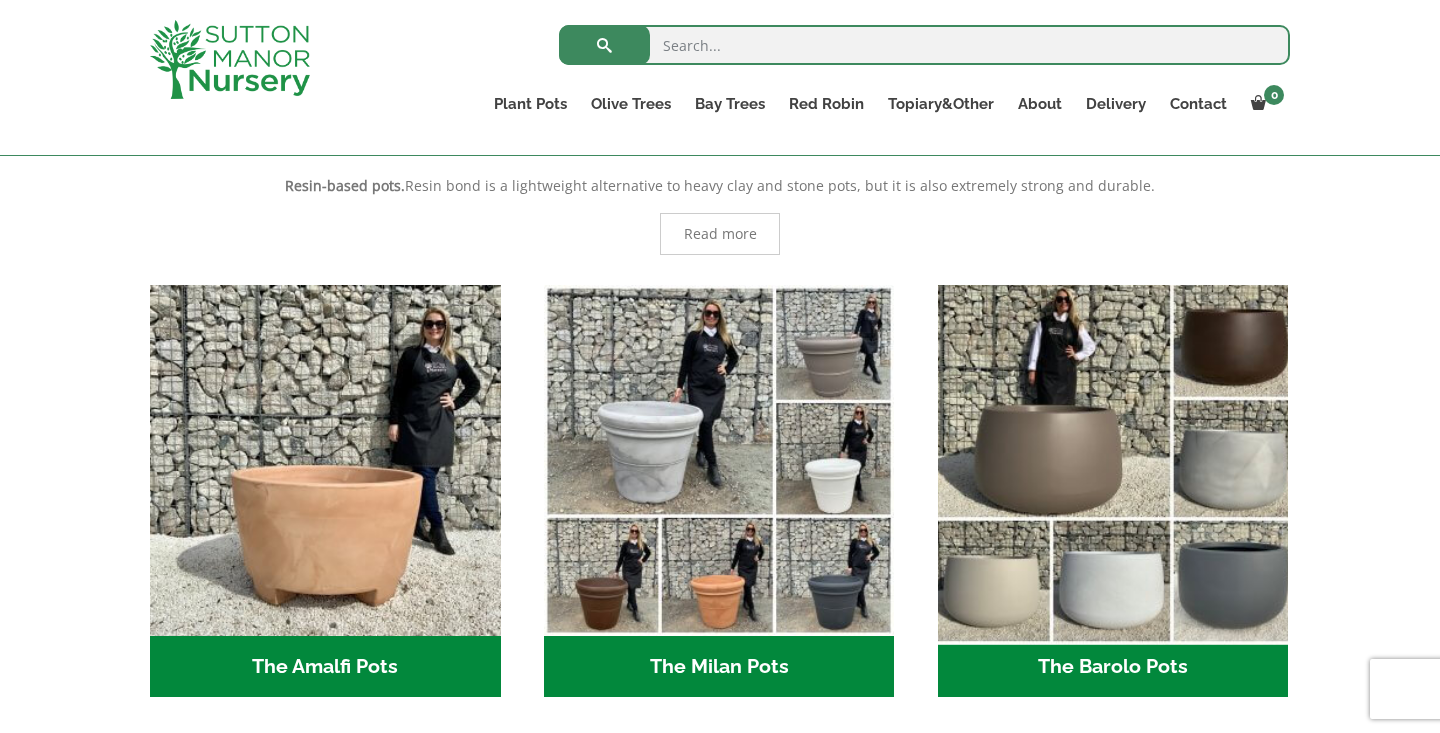 click at bounding box center [1113, 460] 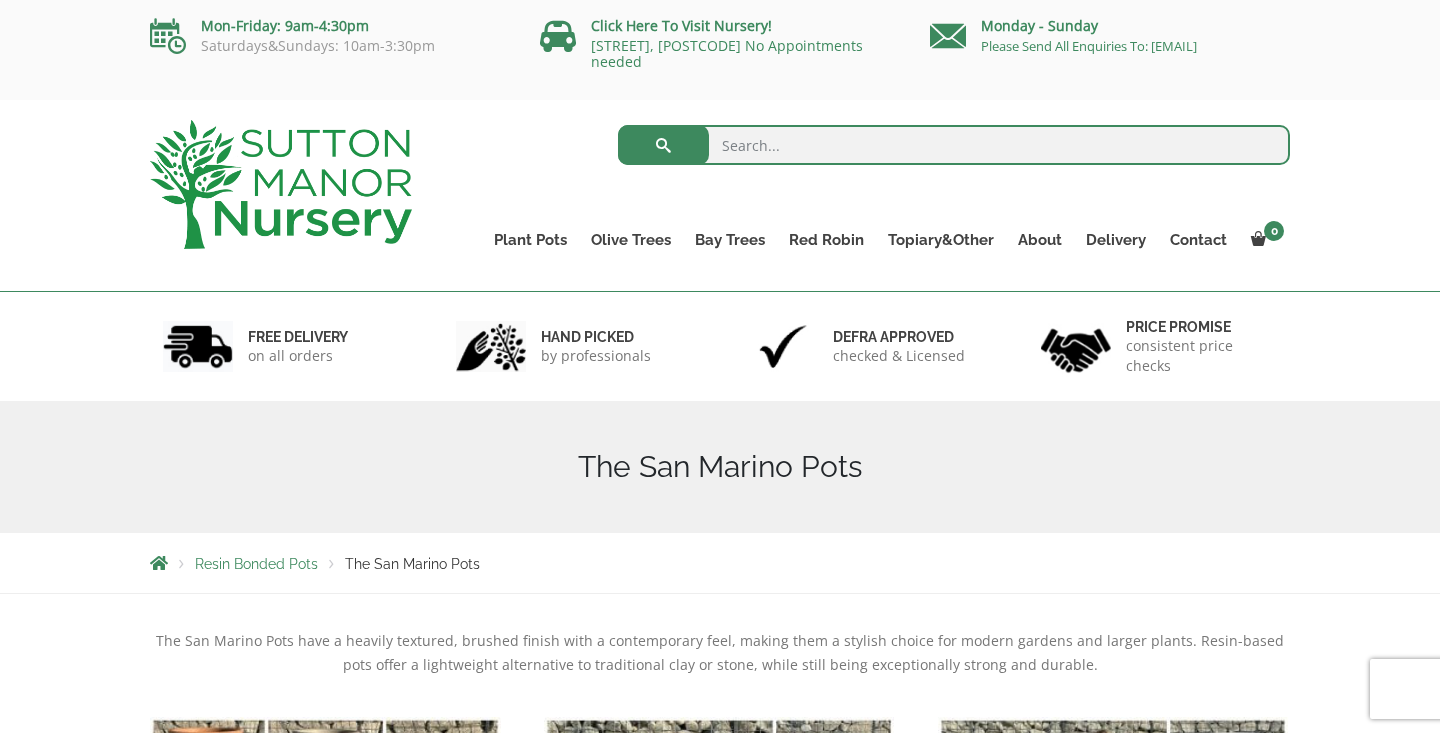 scroll, scrollTop: 0, scrollLeft: 0, axis: both 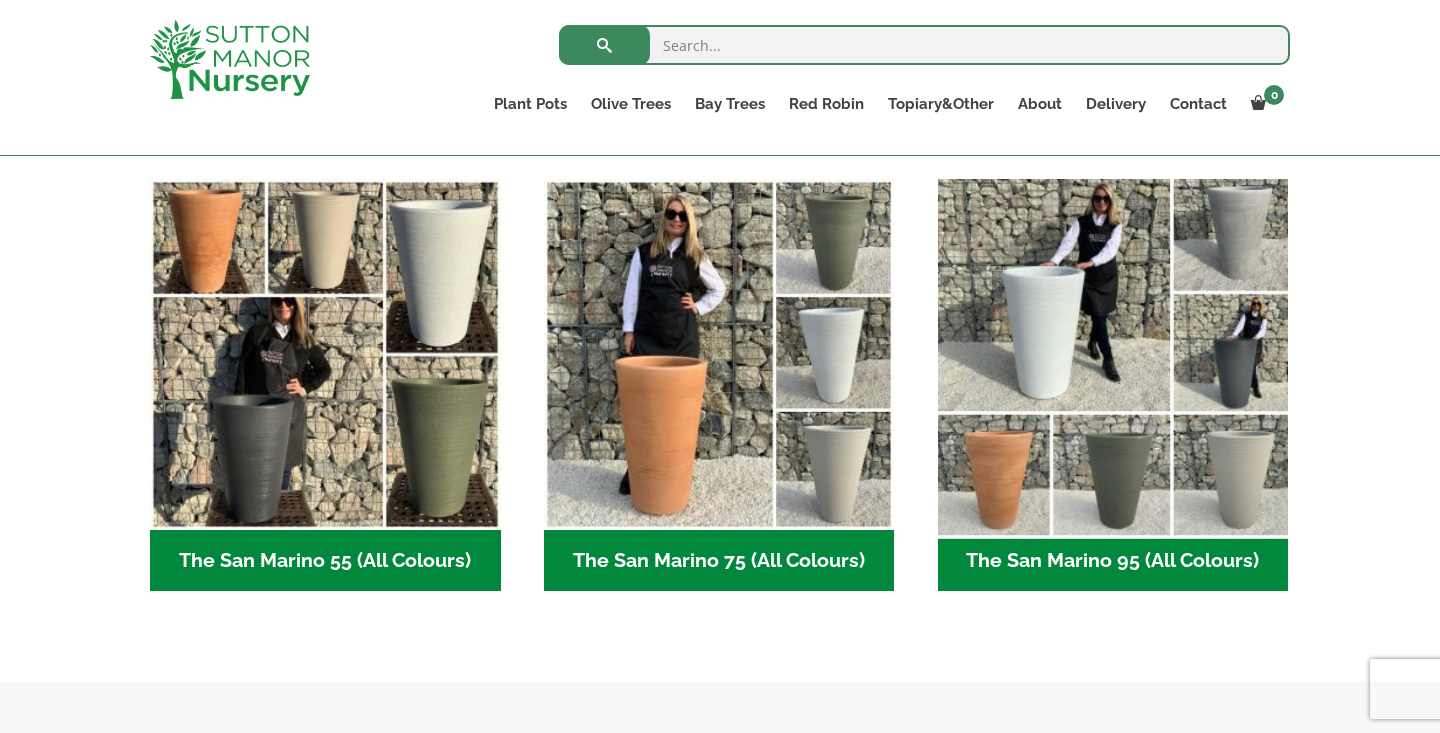 click at bounding box center [1113, 354] 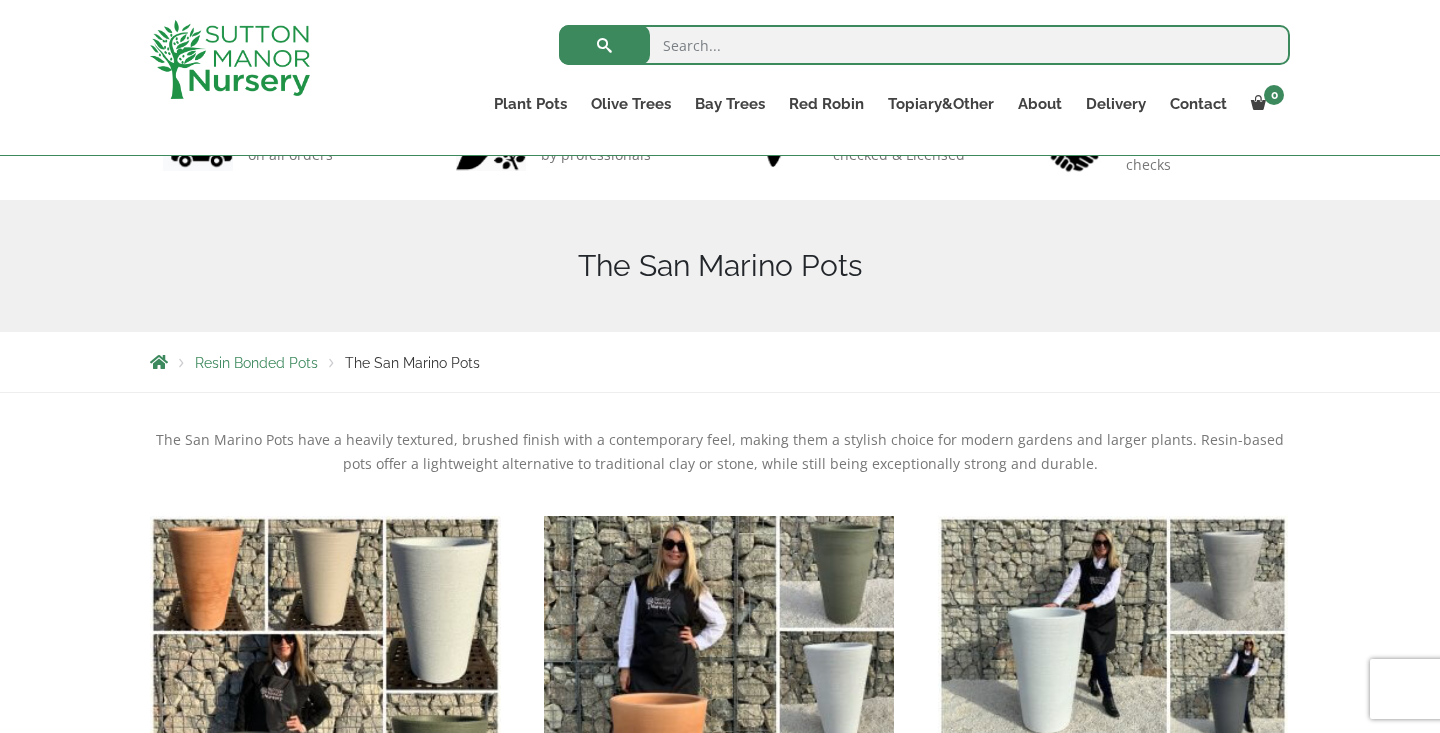 scroll, scrollTop: 0, scrollLeft: 0, axis: both 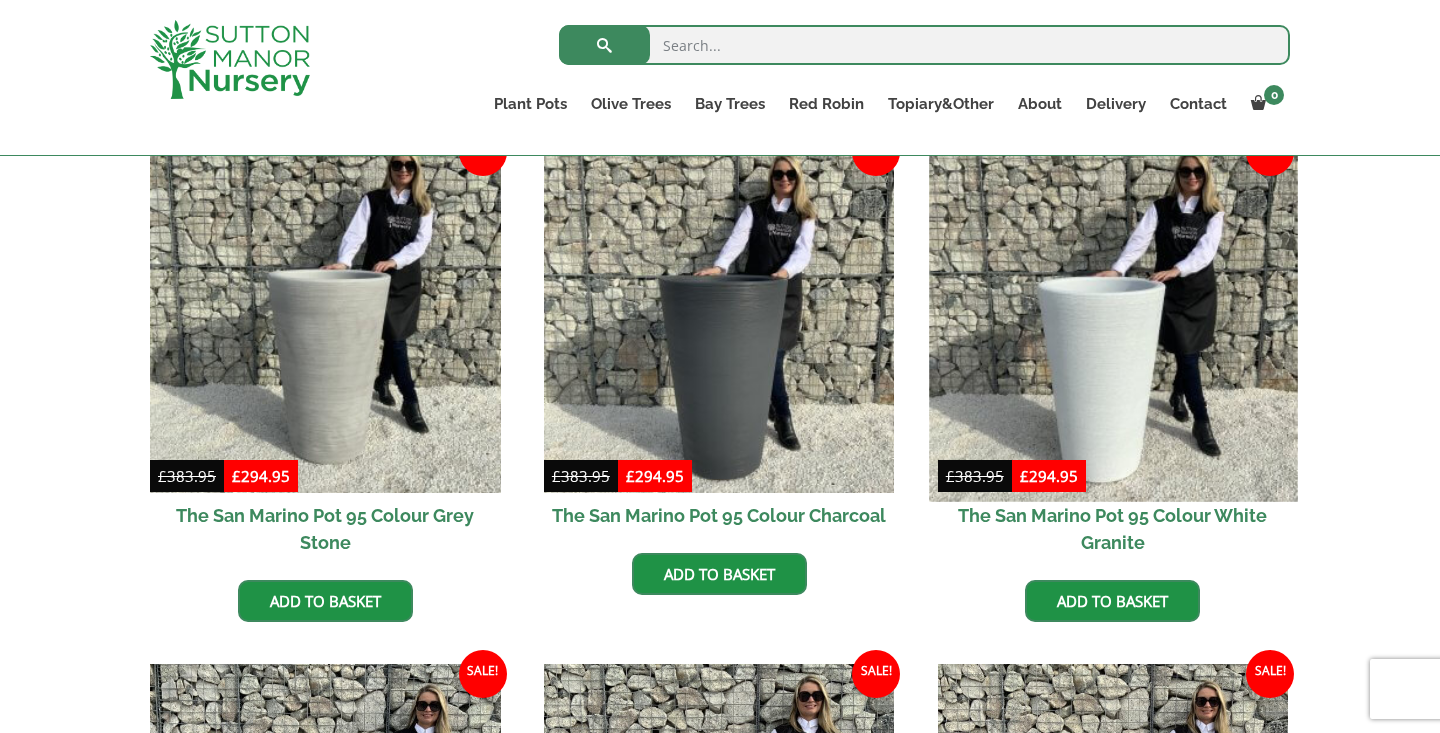 click at bounding box center (1113, 317) 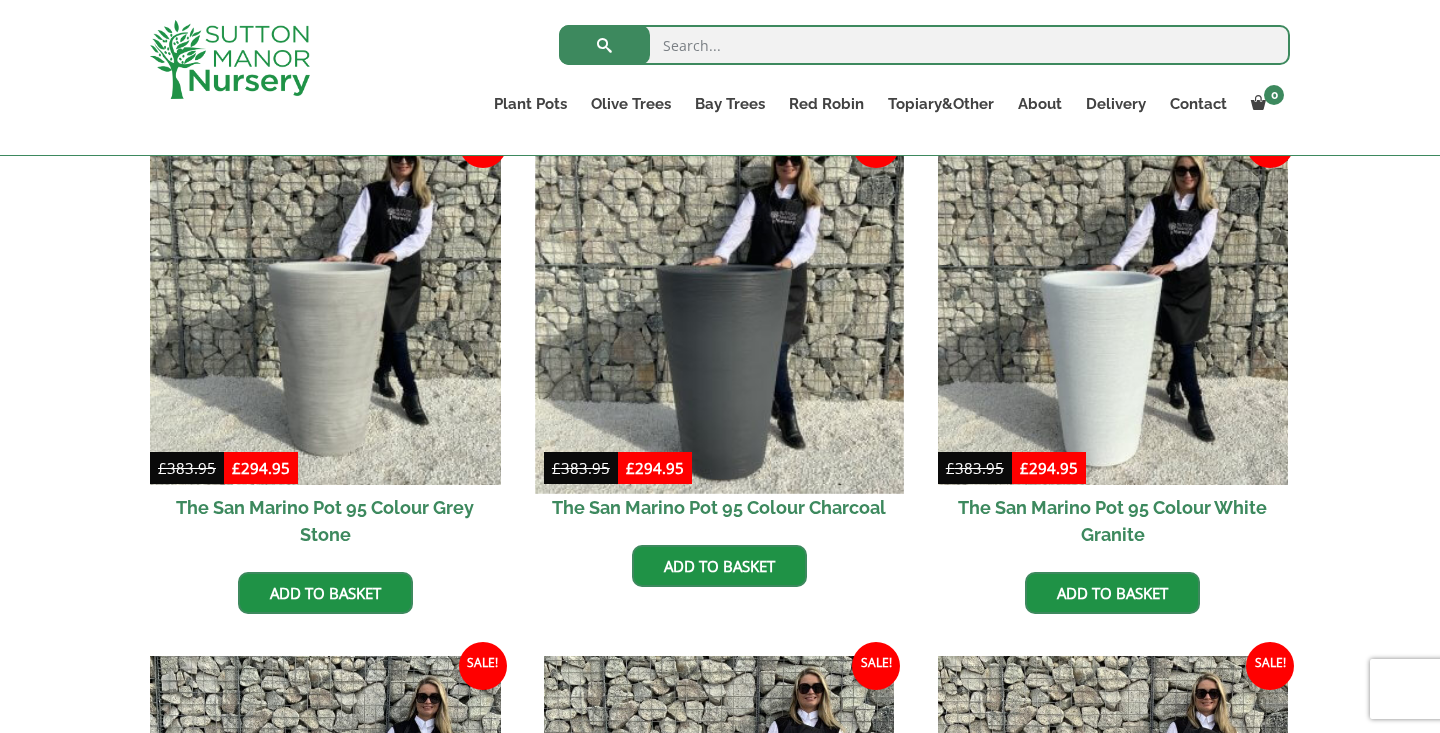 scroll, scrollTop: 556, scrollLeft: 0, axis: vertical 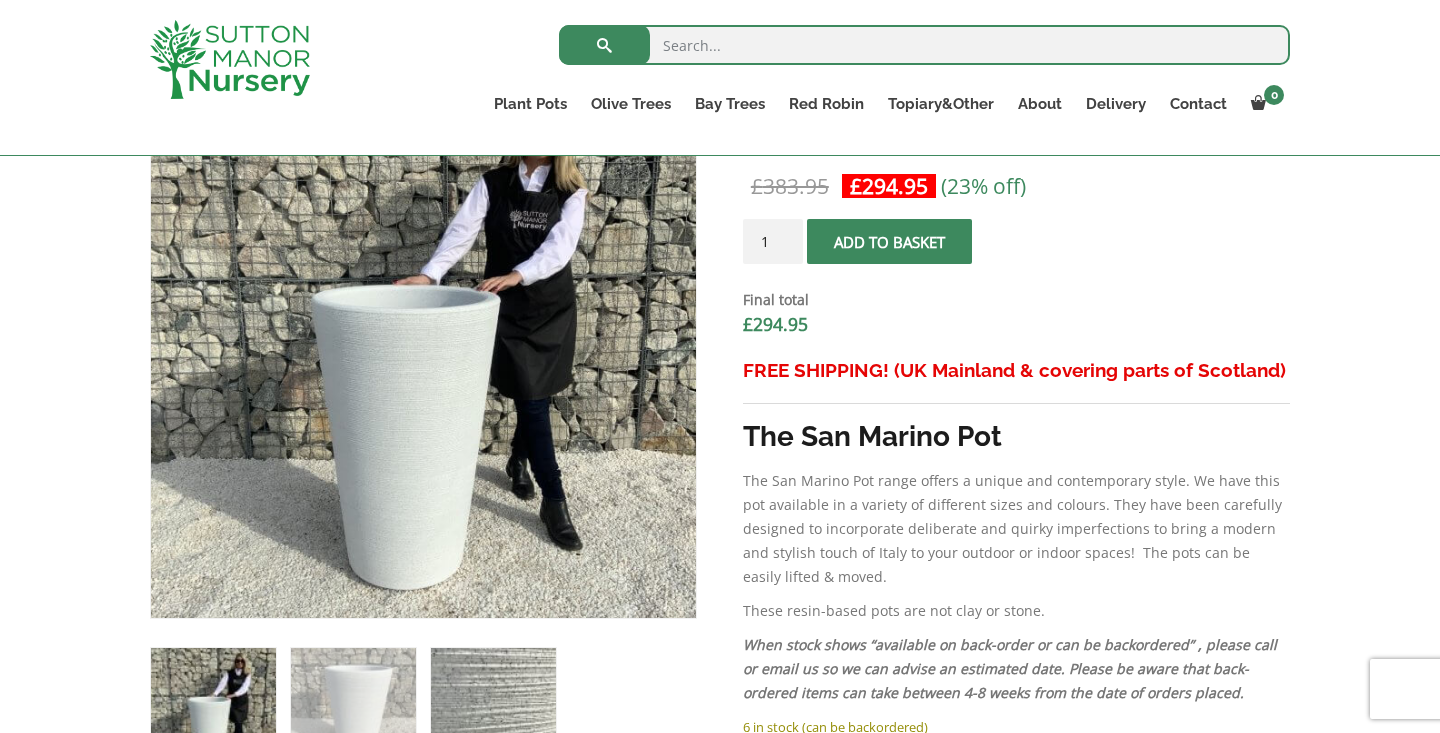 click at bounding box center [493, 710] 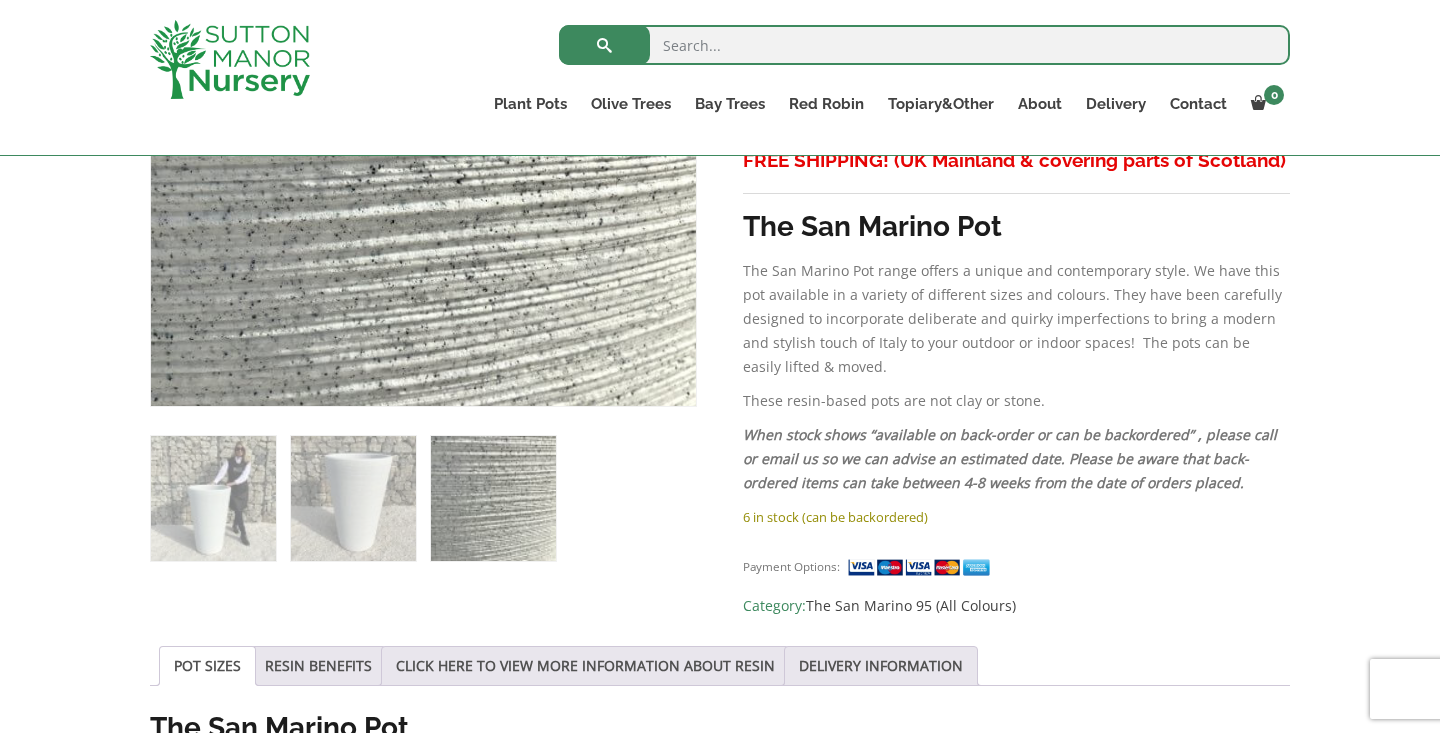 scroll, scrollTop: 920, scrollLeft: 0, axis: vertical 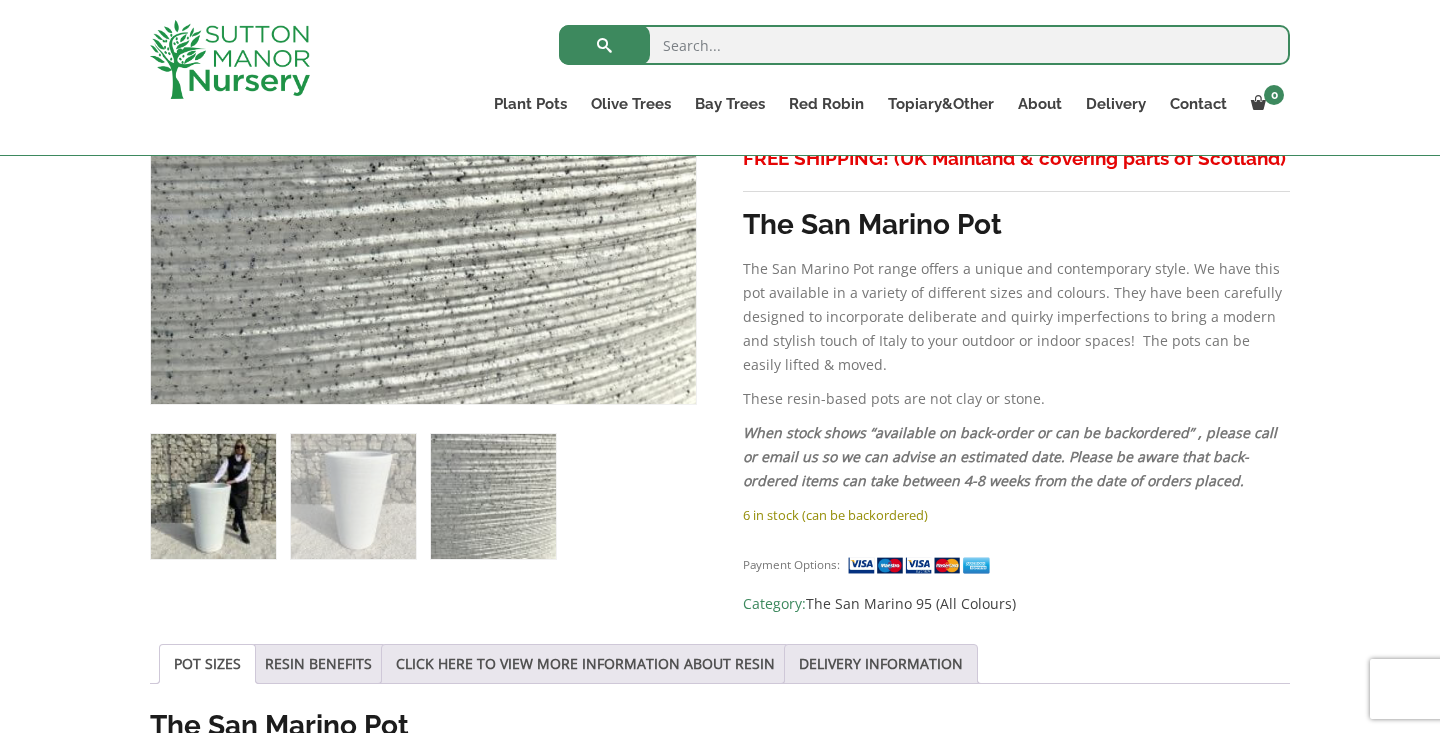 click at bounding box center [213, 496] 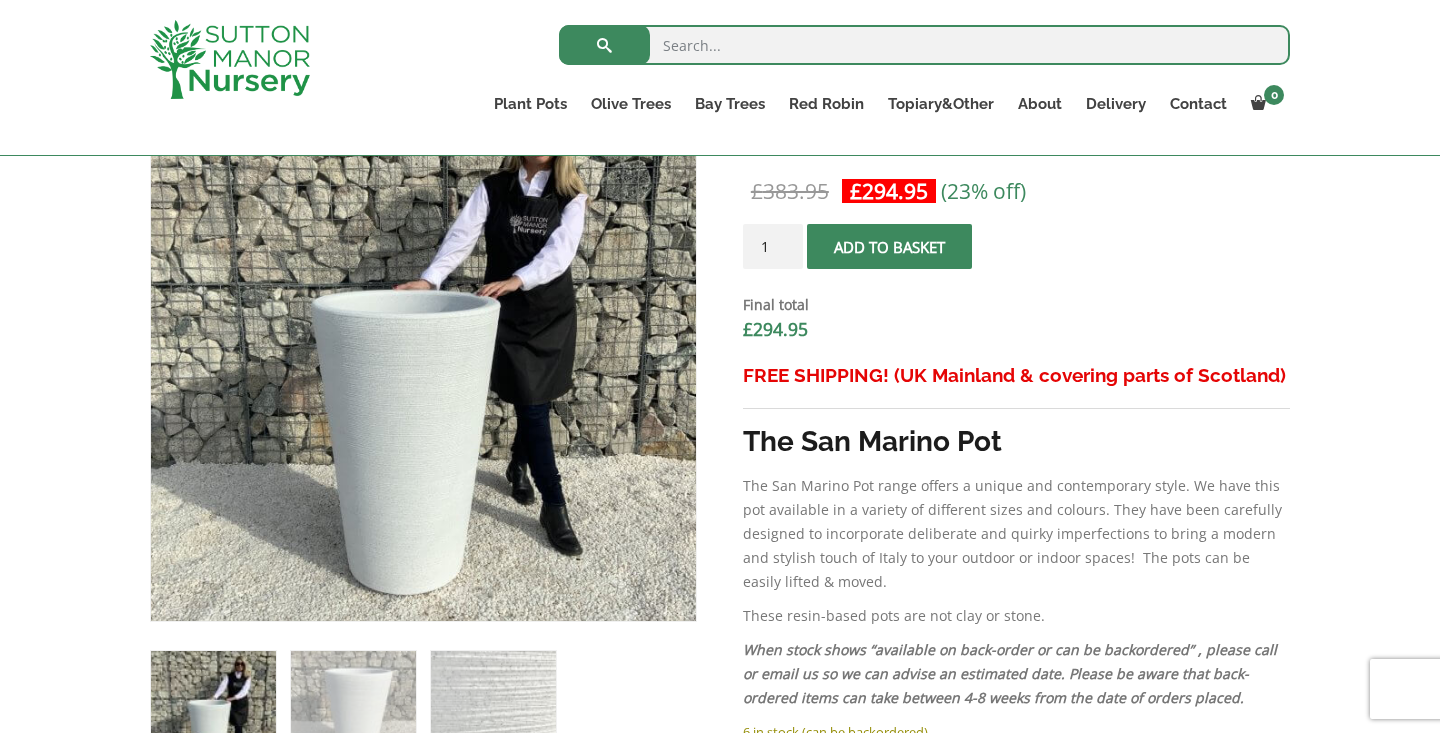scroll, scrollTop: 668, scrollLeft: 0, axis: vertical 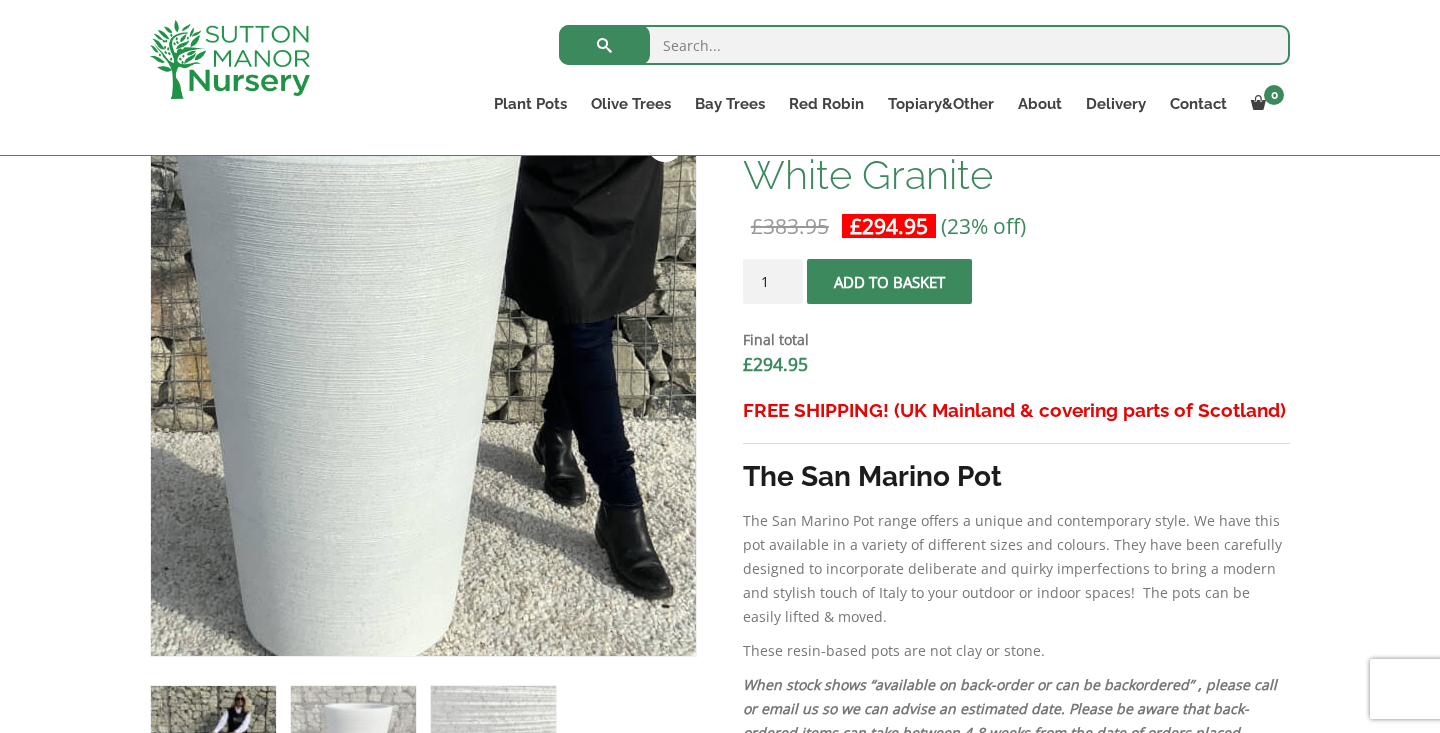 click at bounding box center (382, 223) 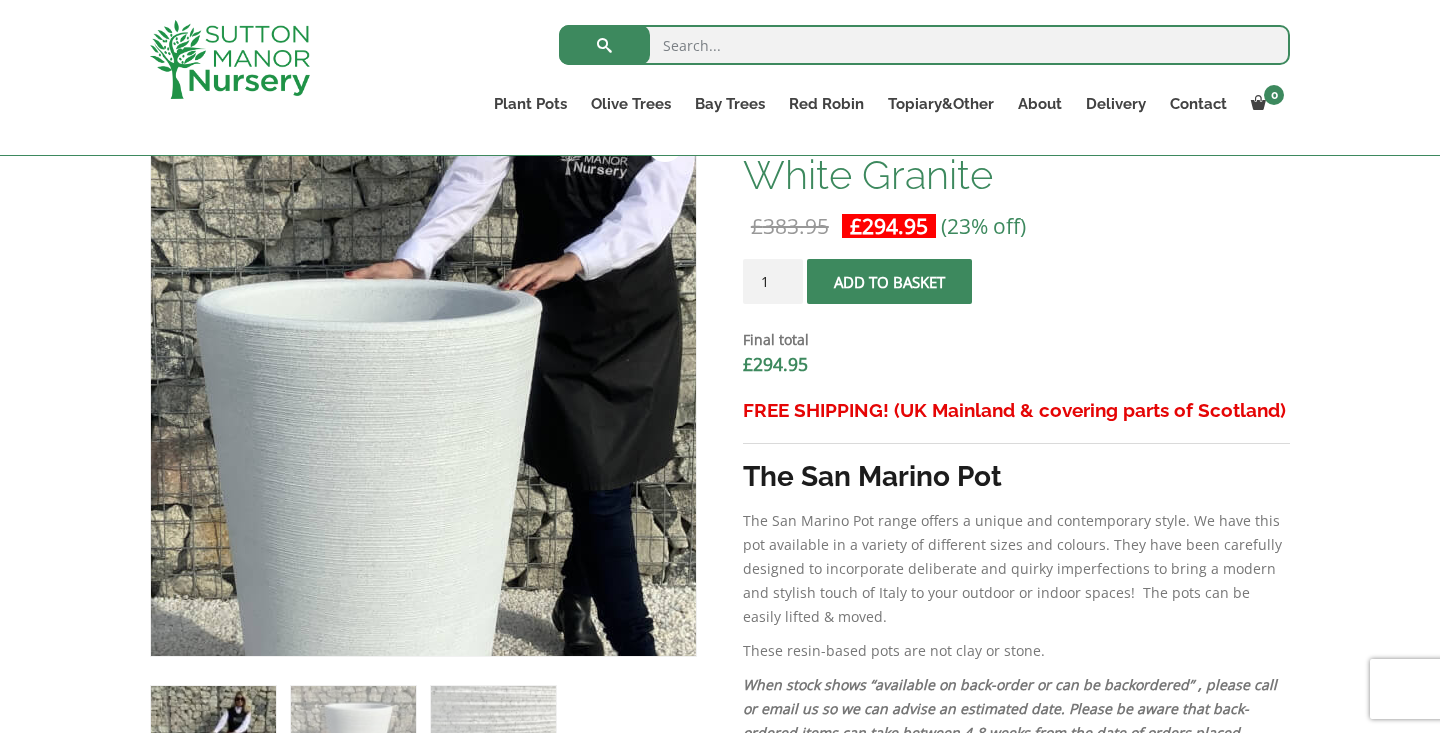 click at bounding box center (401, 390) 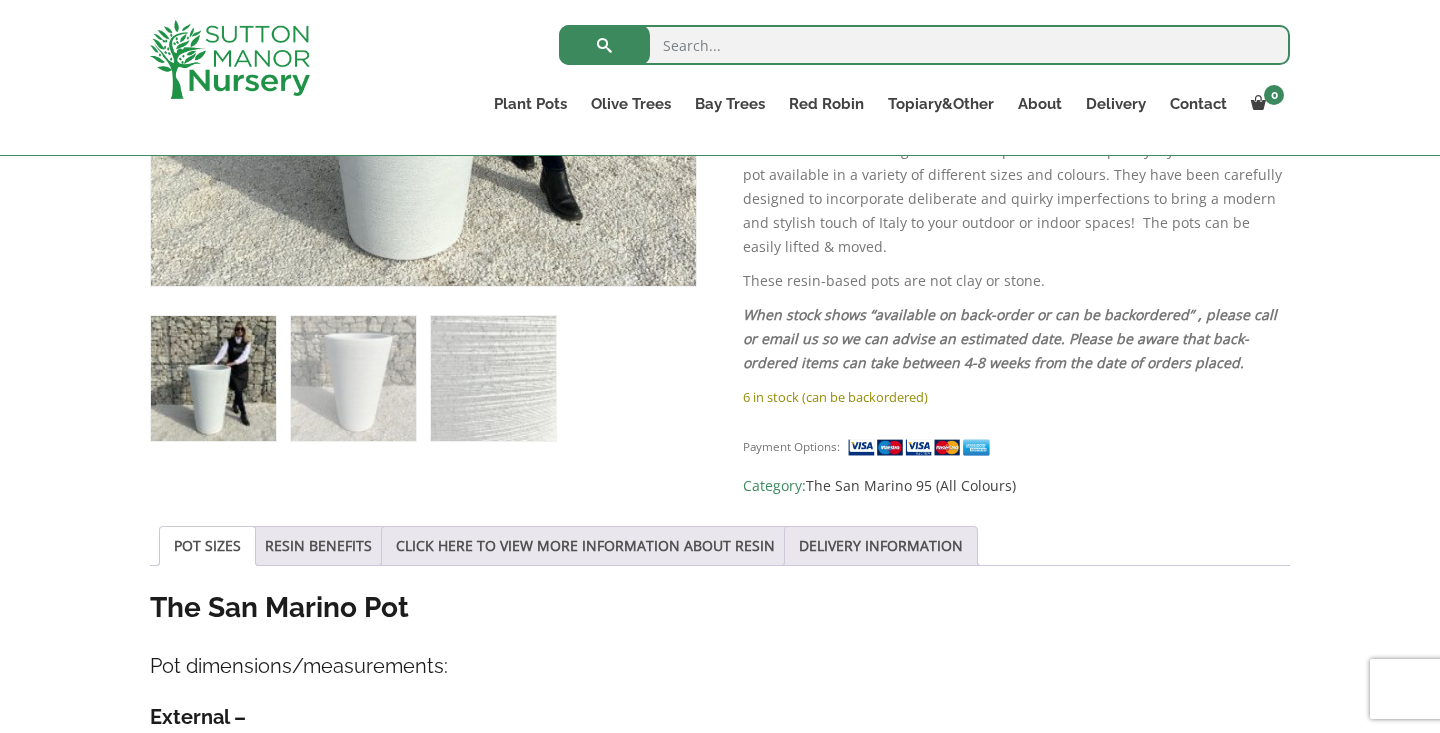 scroll, scrollTop: 1052, scrollLeft: 0, axis: vertical 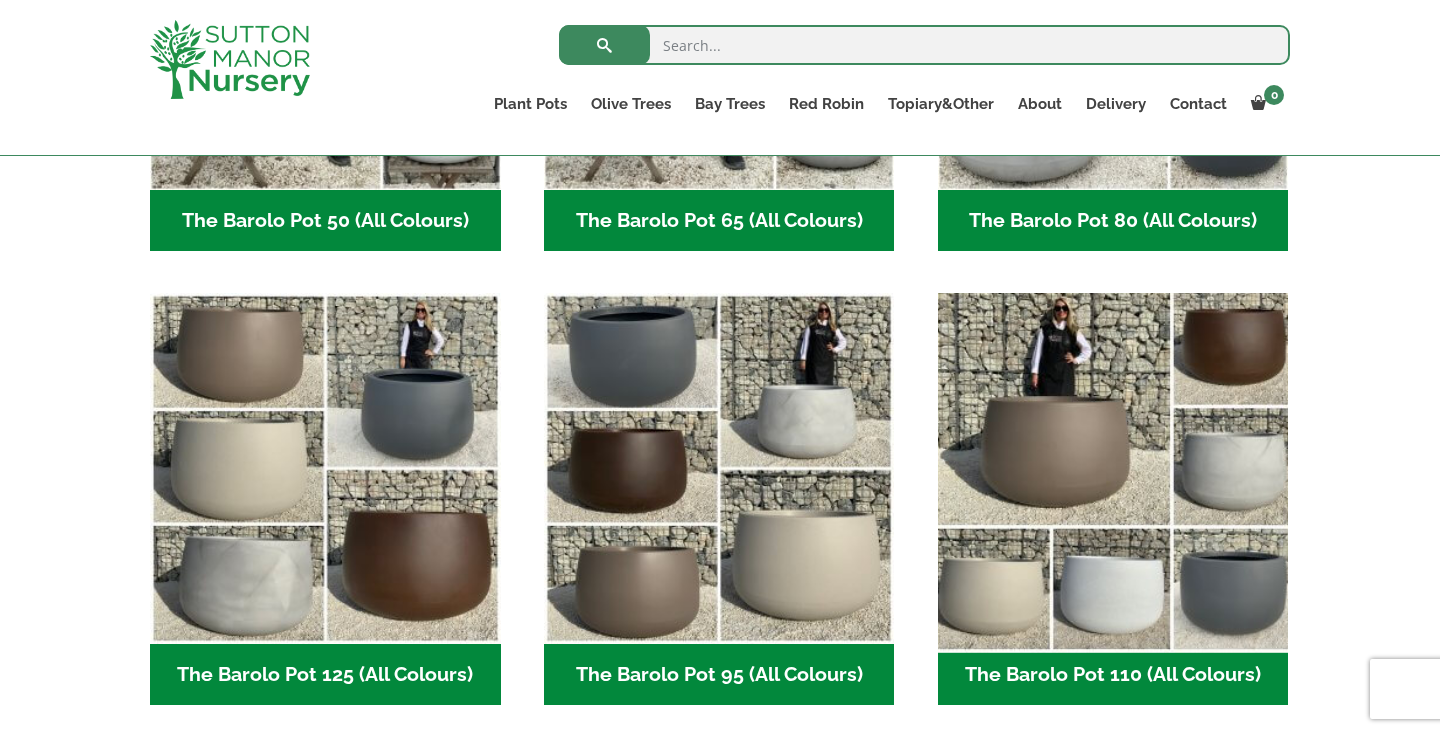 click at bounding box center [1113, 469] 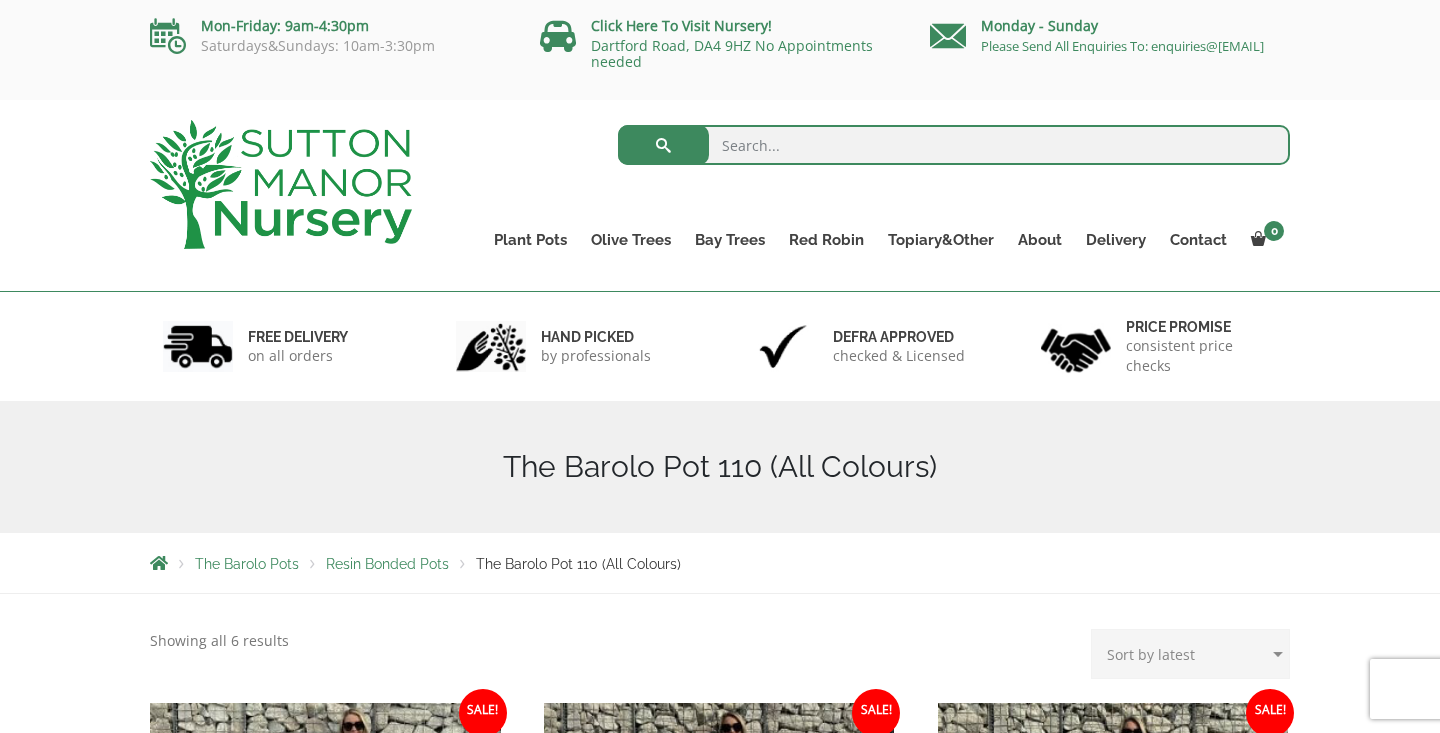 scroll, scrollTop: 0, scrollLeft: 0, axis: both 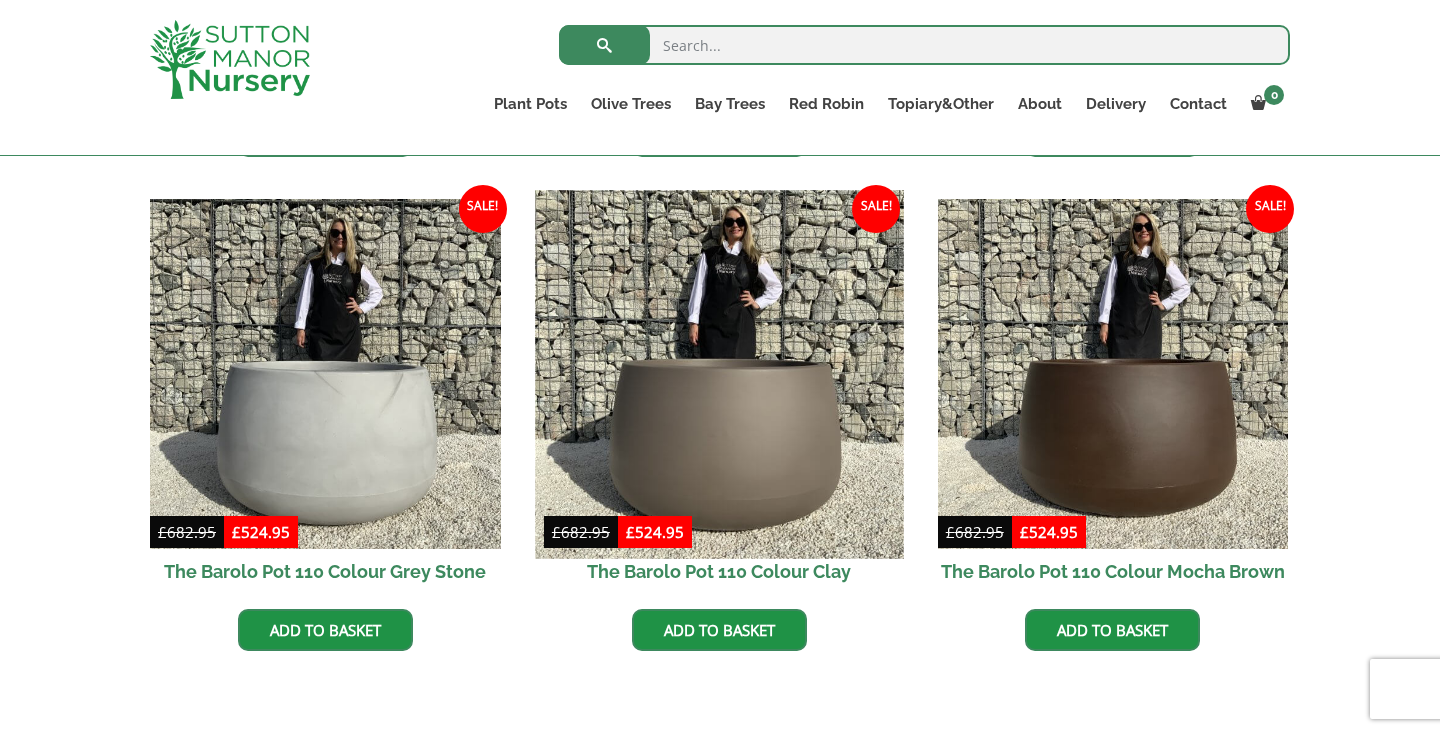 click at bounding box center [719, 374] 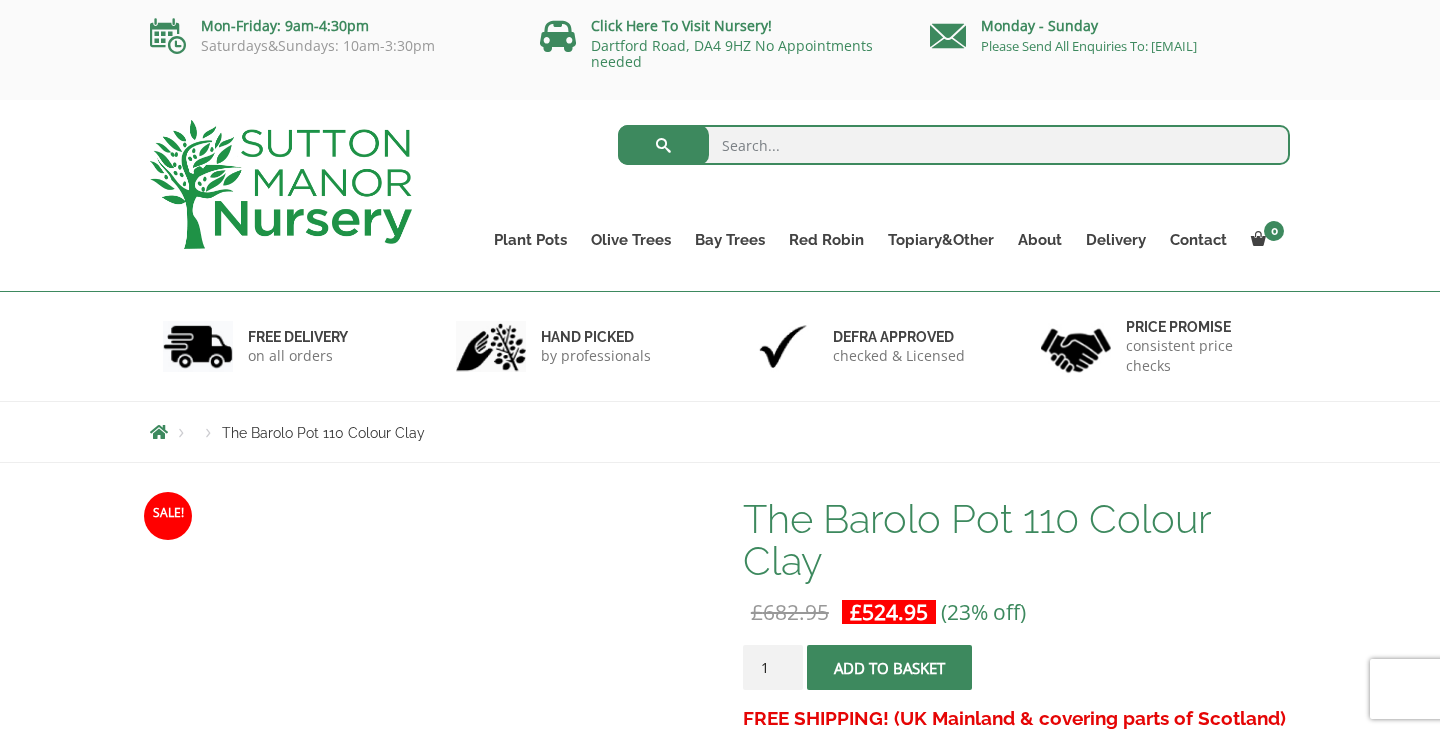 scroll, scrollTop: 0, scrollLeft: 0, axis: both 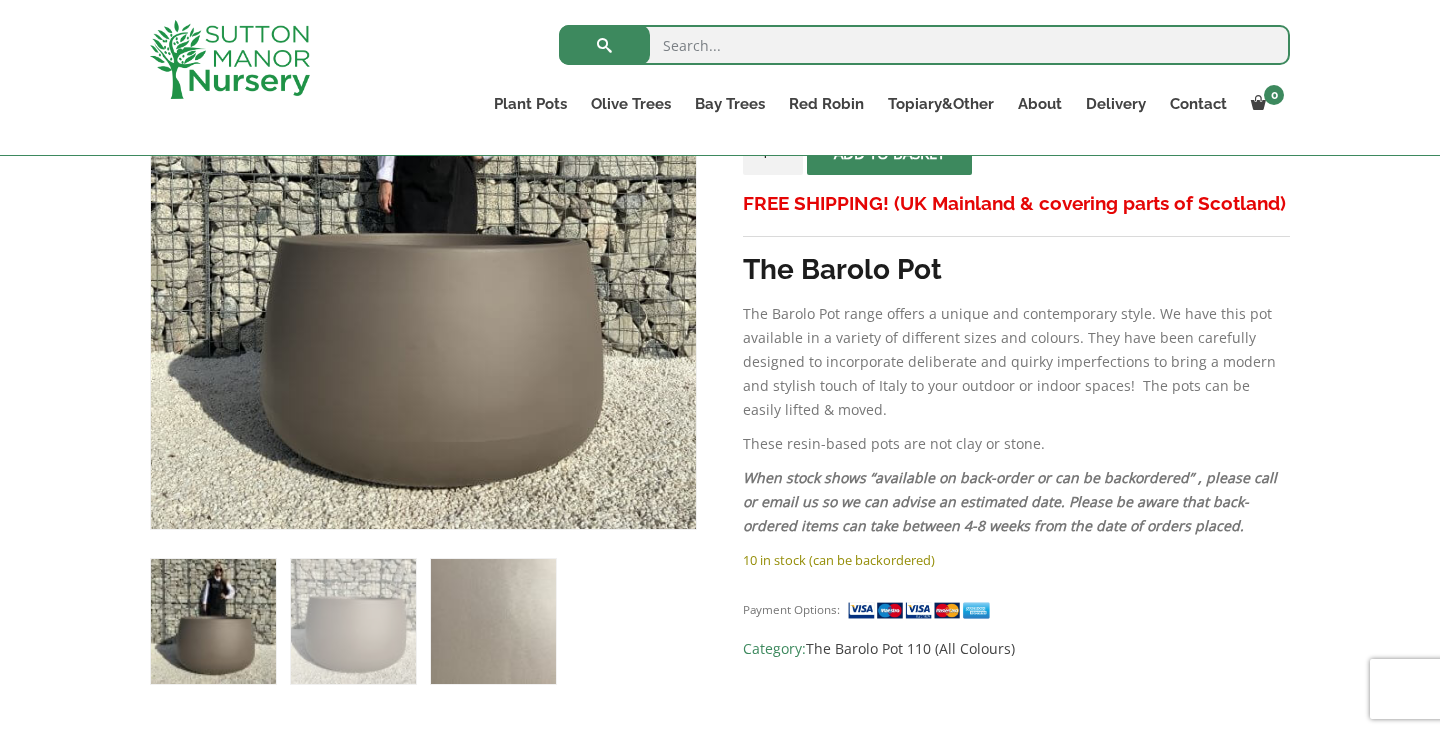 click at bounding box center [493, 621] 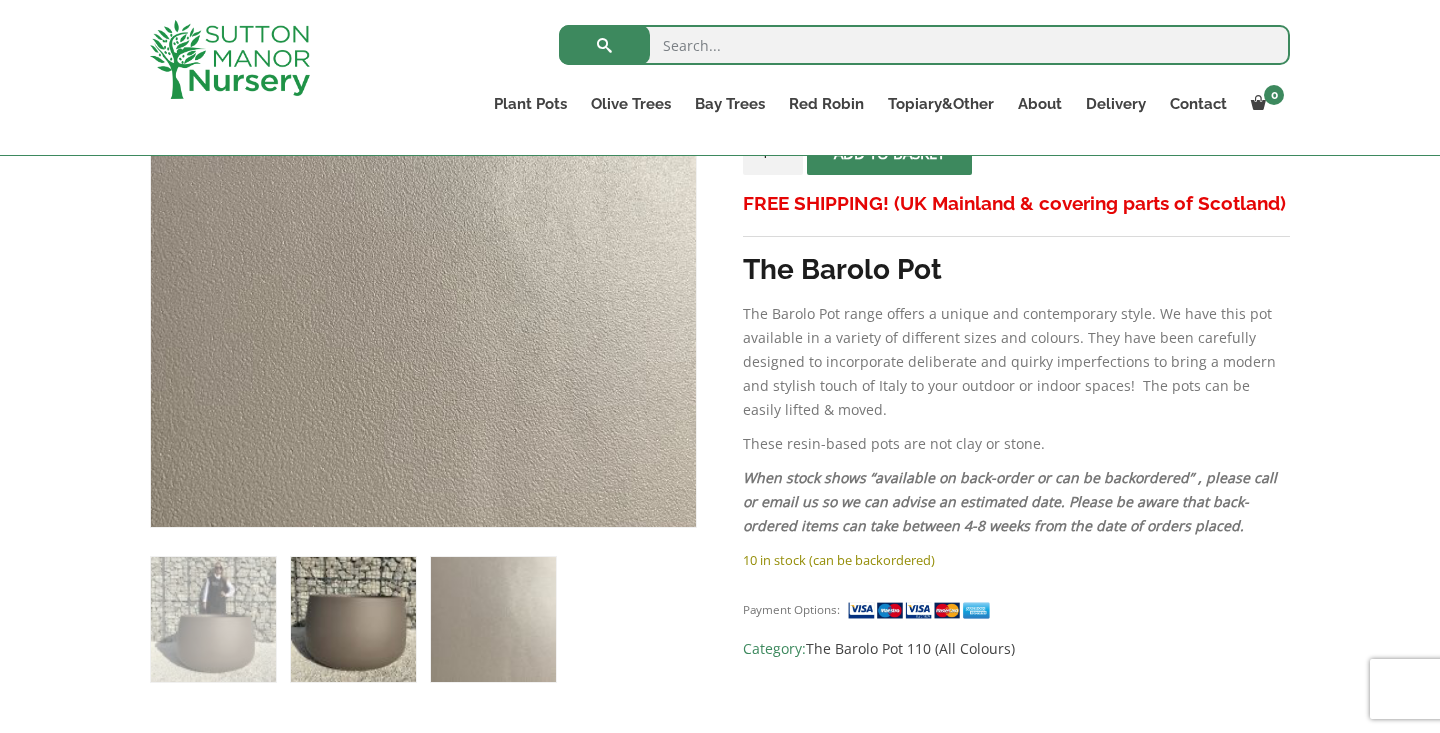 click at bounding box center (353, 619) 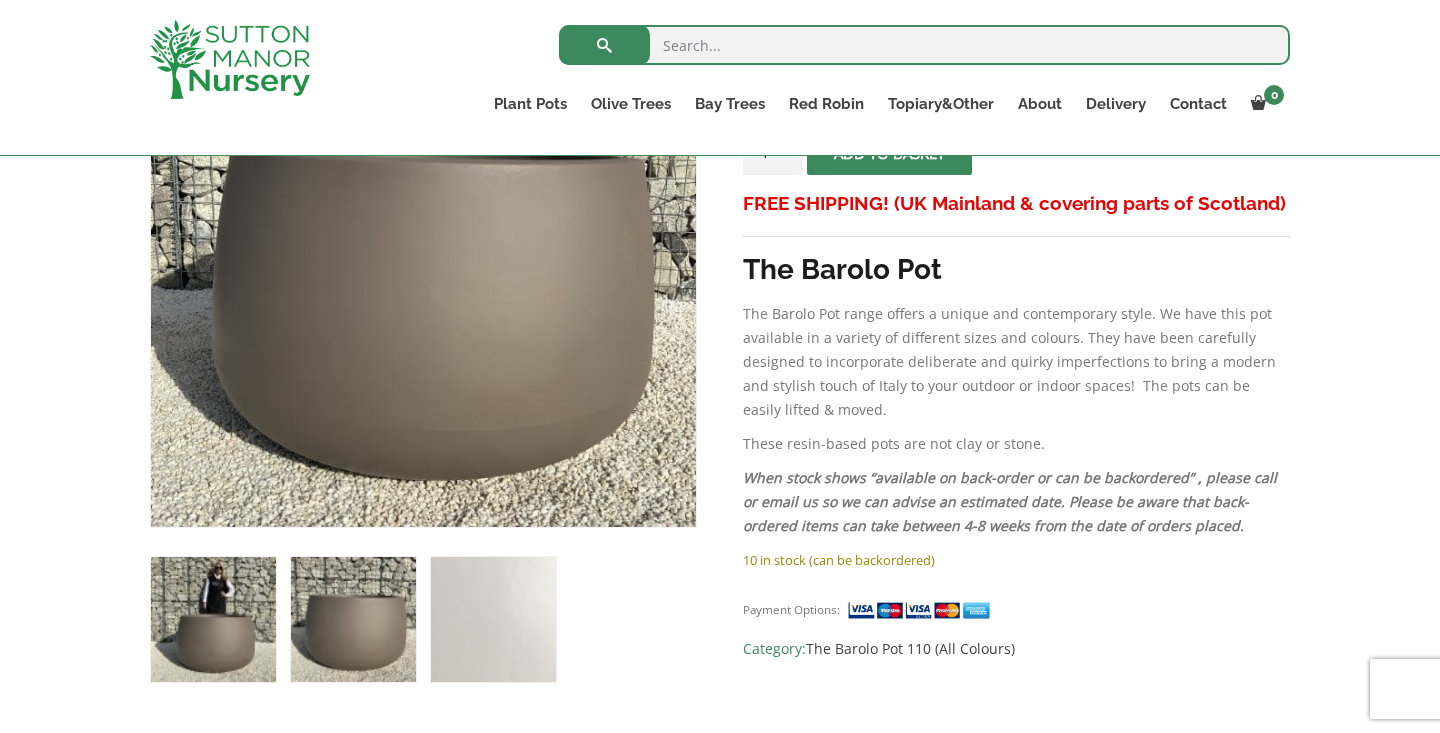 click at bounding box center (213, 619) 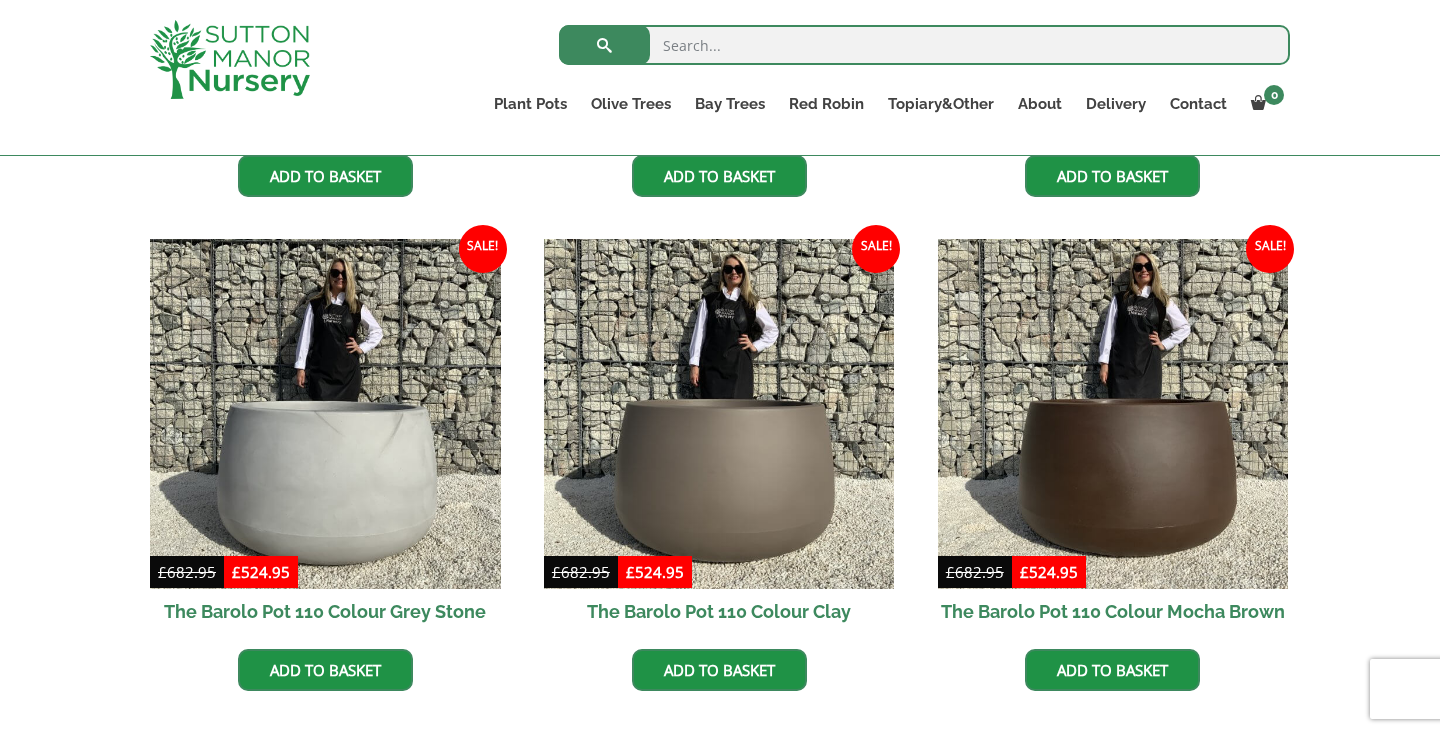scroll, scrollTop: 963, scrollLeft: 0, axis: vertical 